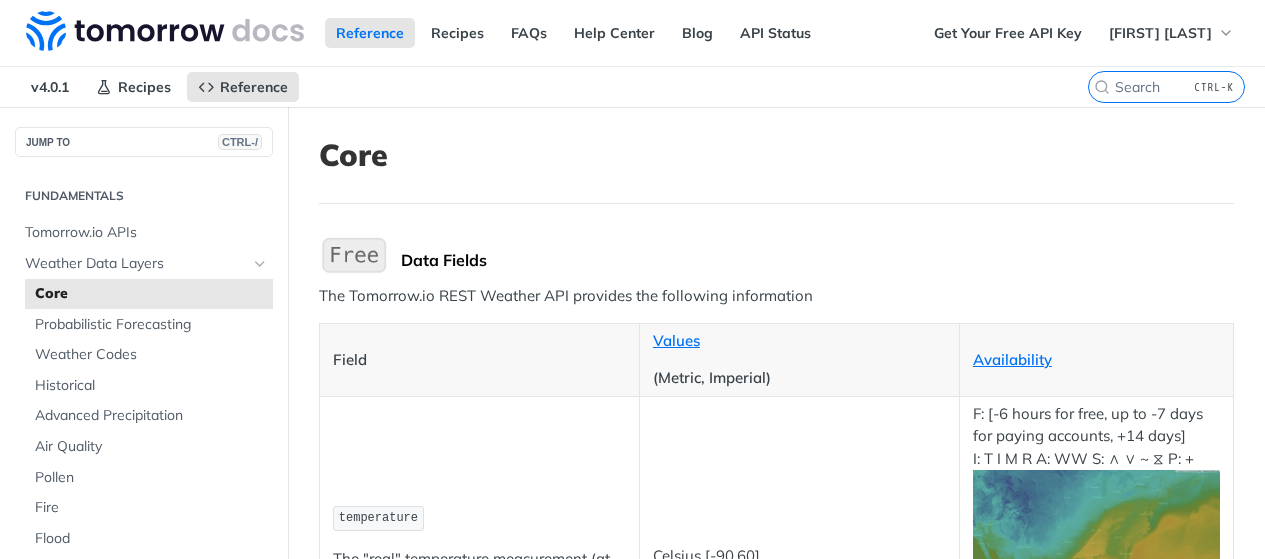 scroll, scrollTop: 0, scrollLeft: 0, axis: both 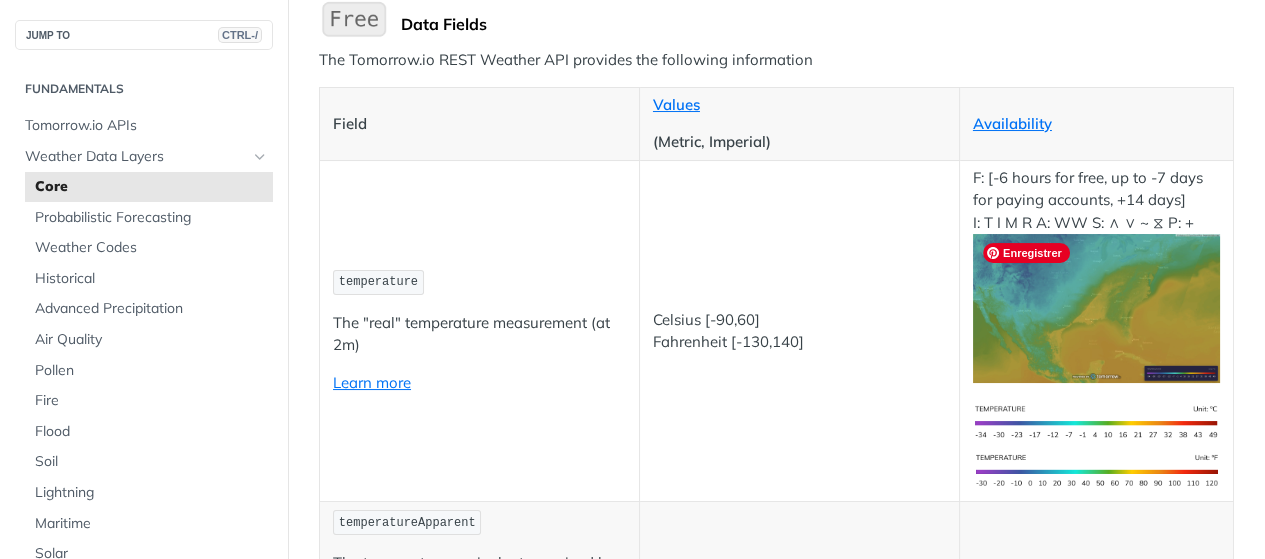 click at bounding box center [1096, 308] 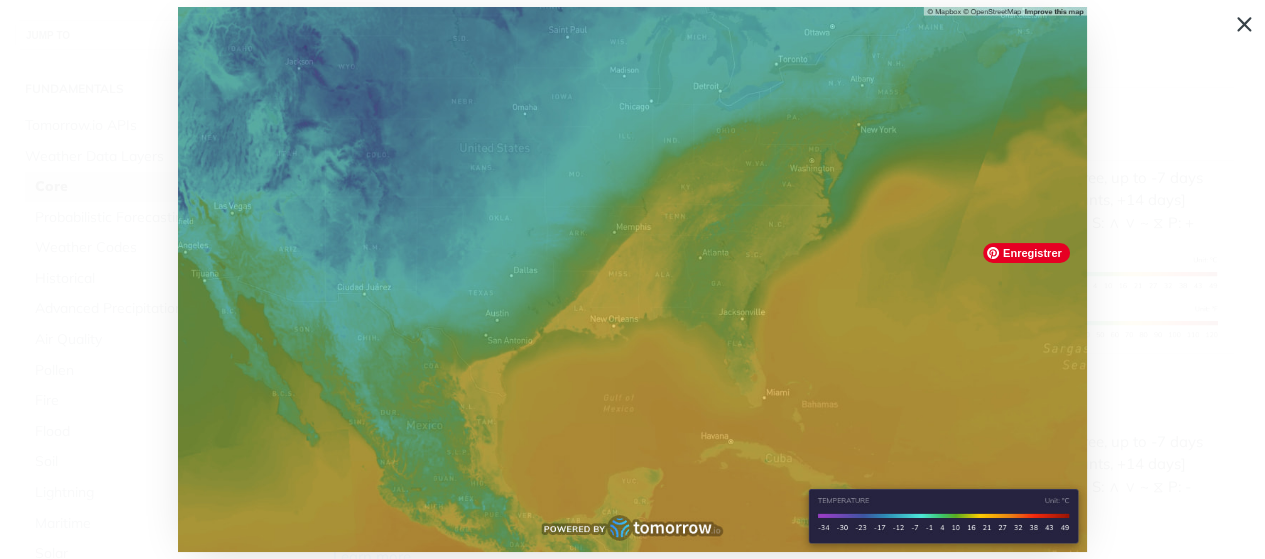 click at bounding box center [632, 279] 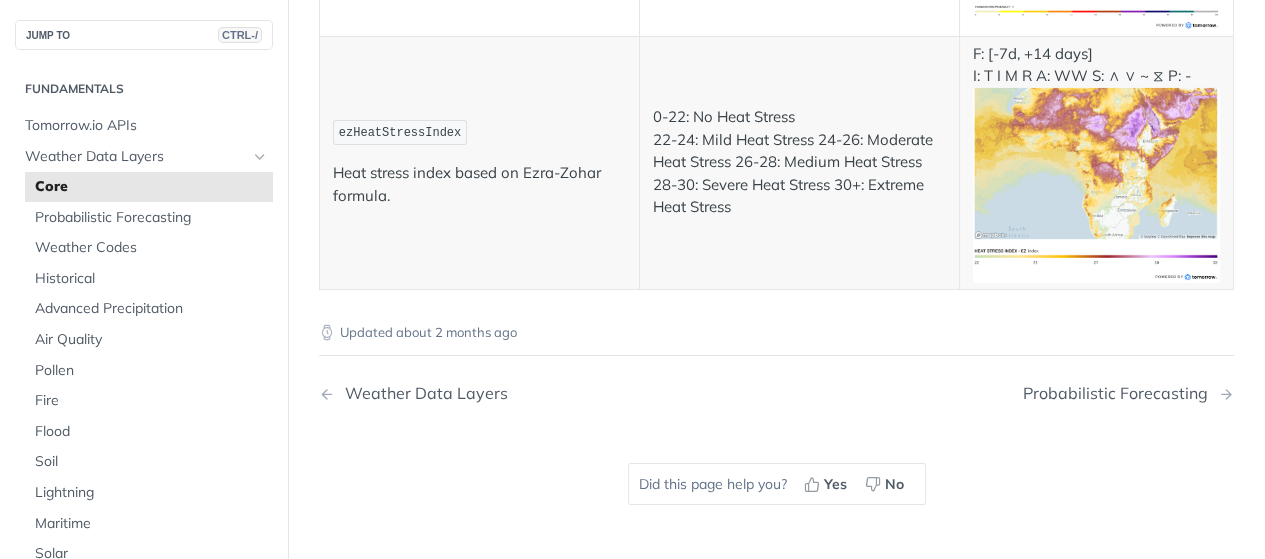 scroll, scrollTop: 10262, scrollLeft: 0, axis: vertical 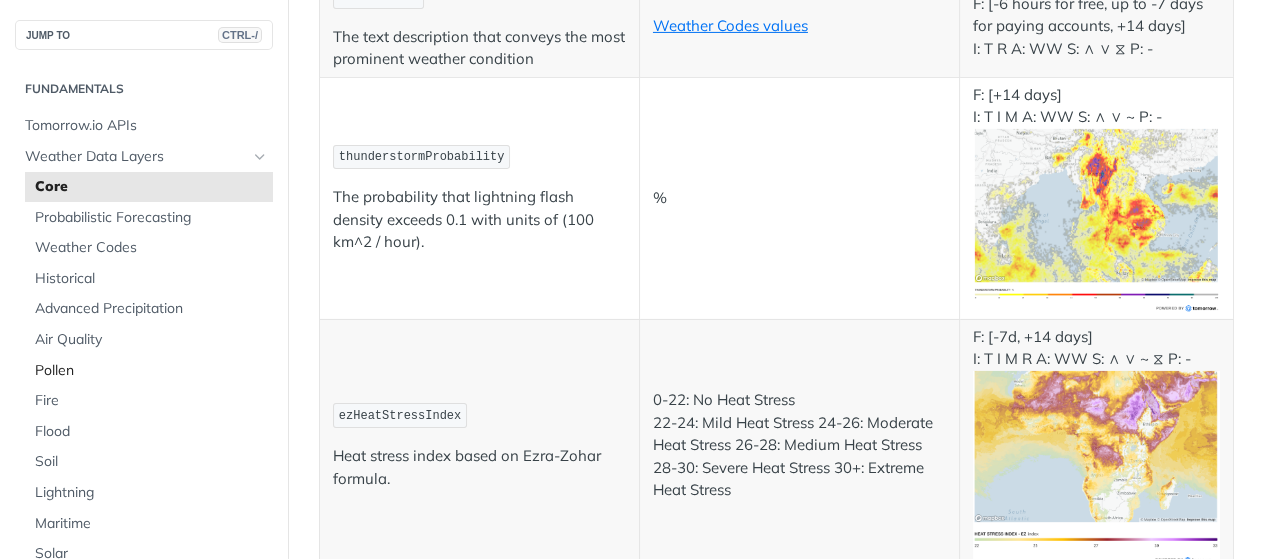 click on "Pollen" at bounding box center (151, 371) 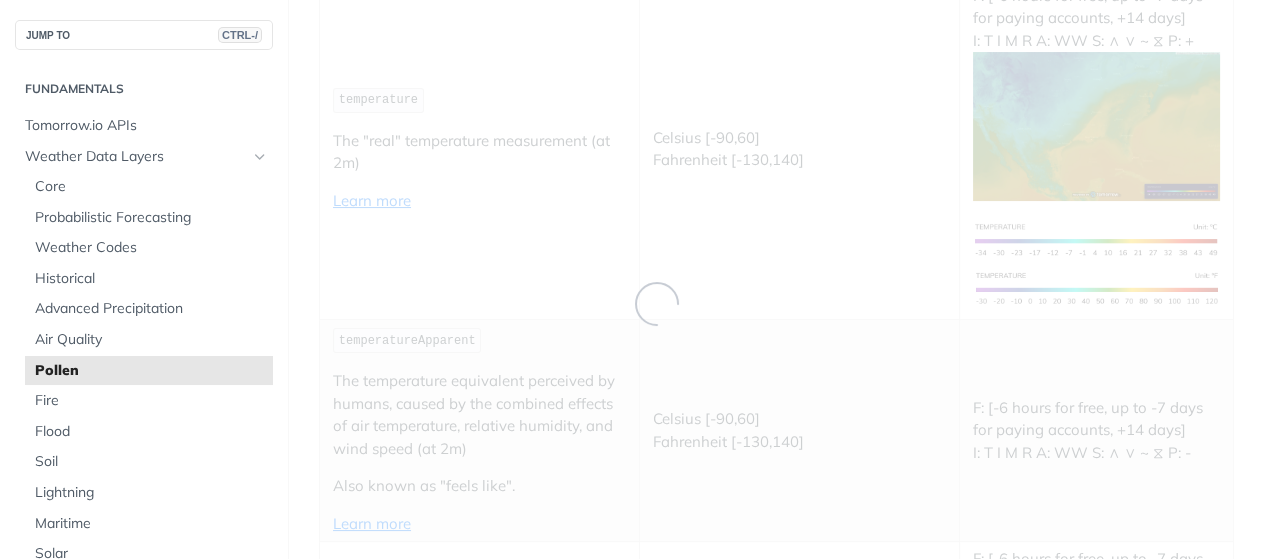 scroll, scrollTop: 0, scrollLeft: 0, axis: both 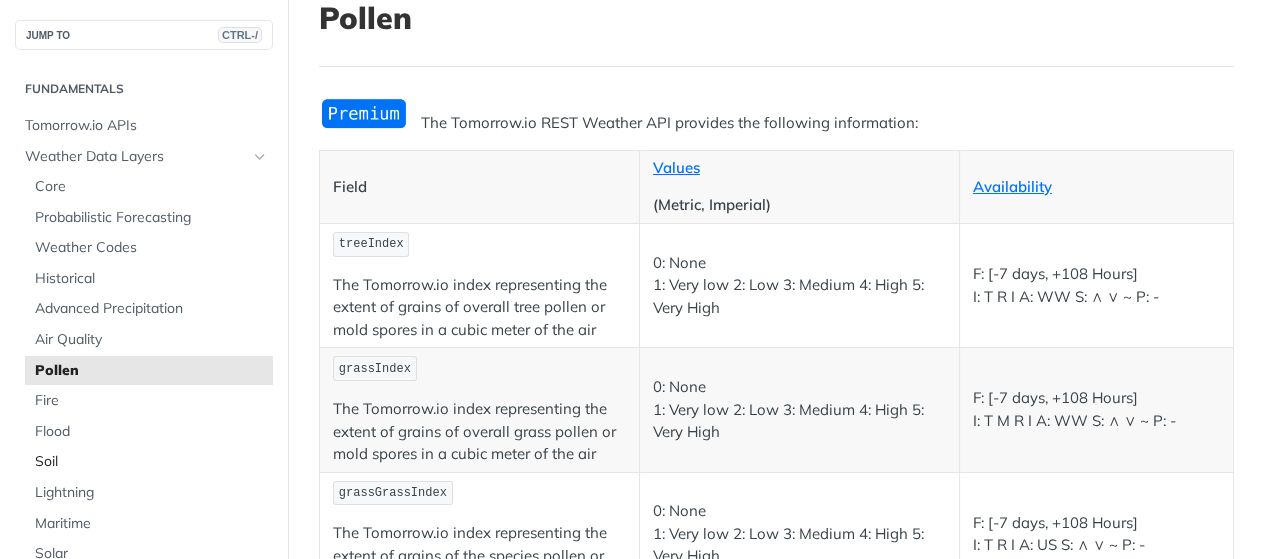 click on "Soil" at bounding box center (151, 462) 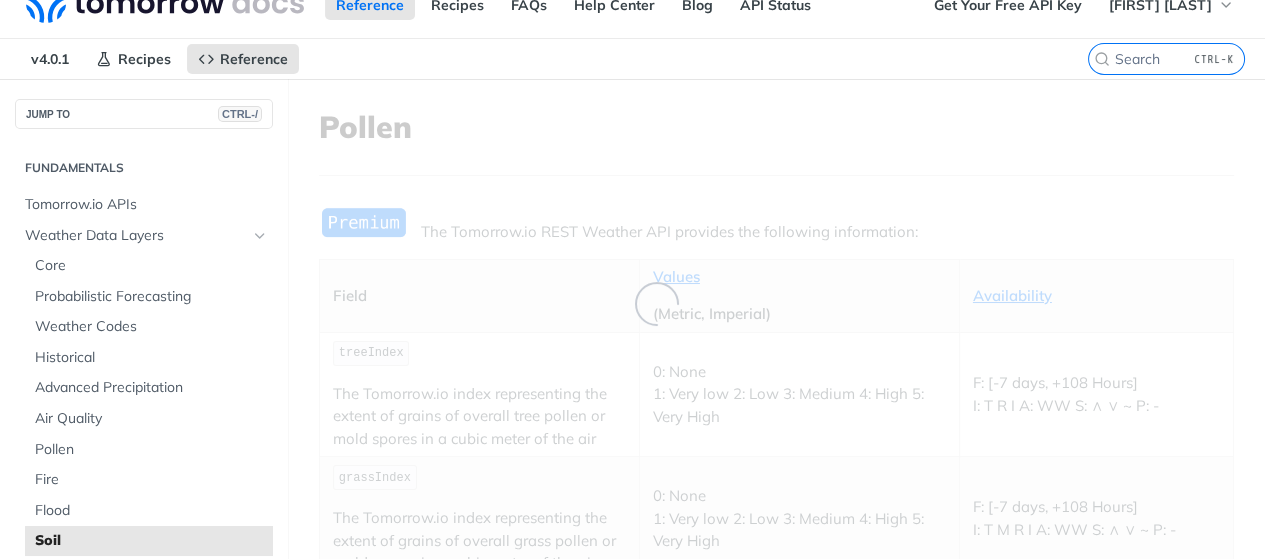 scroll, scrollTop: 0, scrollLeft: 0, axis: both 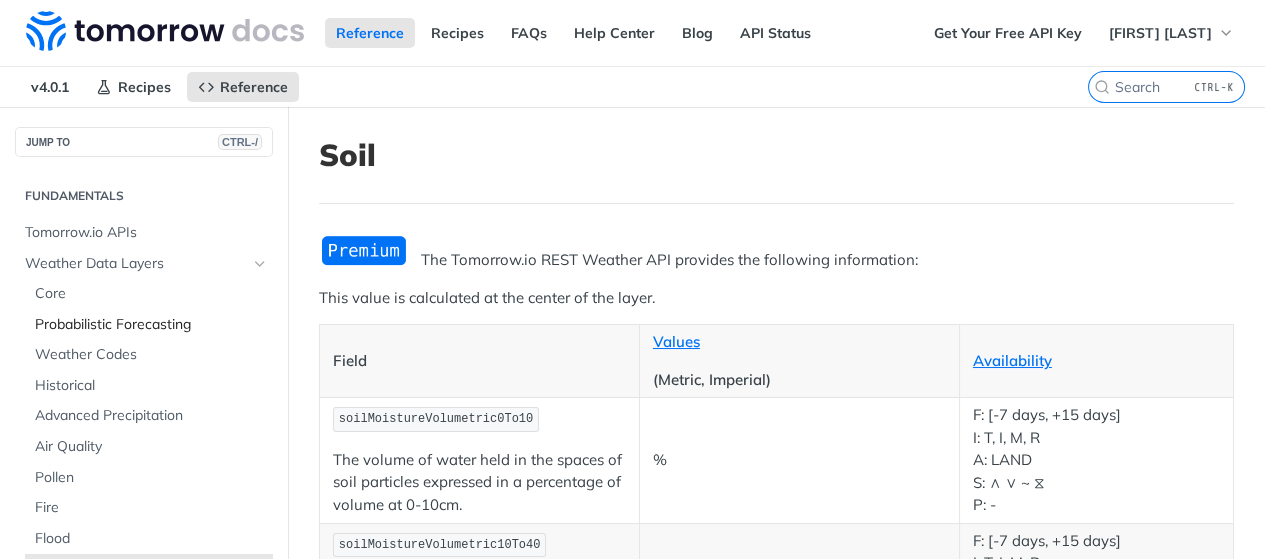 click on "Probabilistic Forecasting" at bounding box center [151, 325] 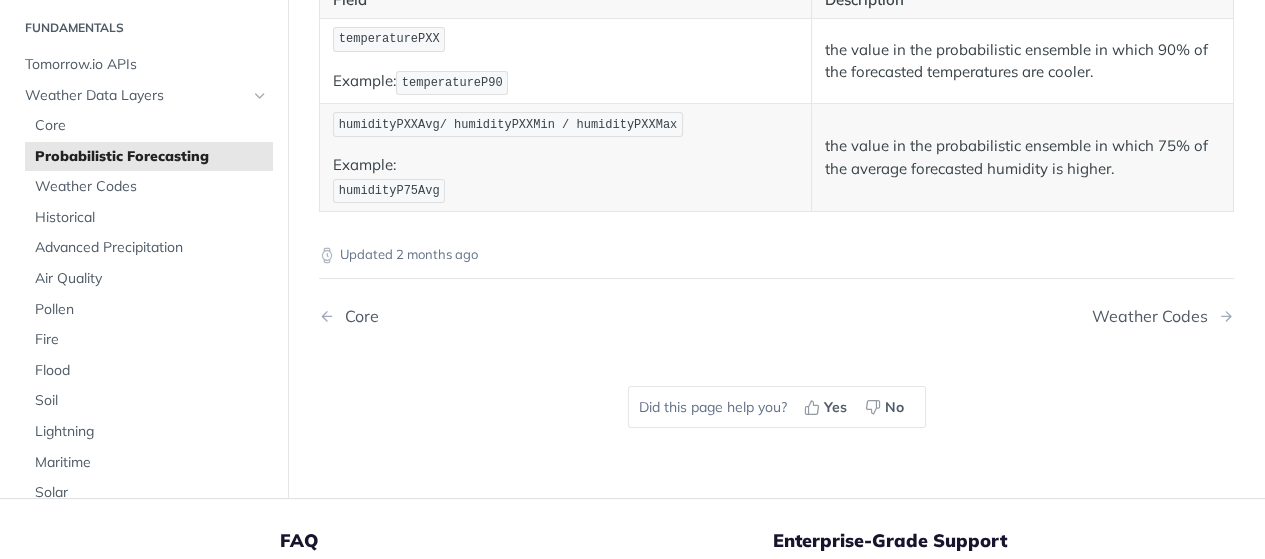 scroll, scrollTop: 862, scrollLeft: 0, axis: vertical 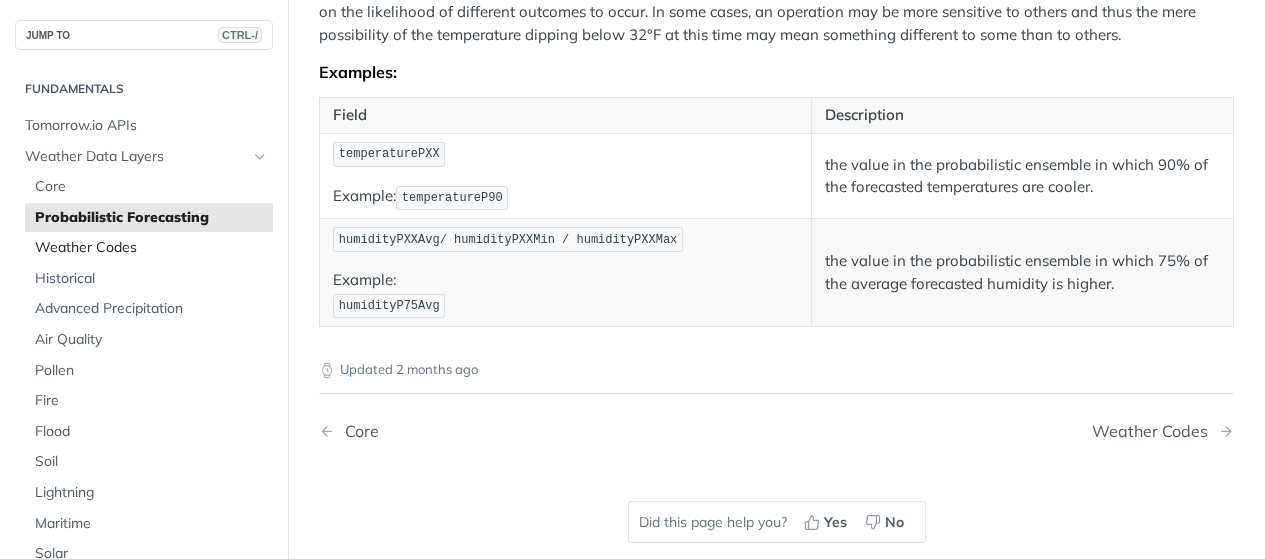 click on "Weather Codes" at bounding box center [149, 248] 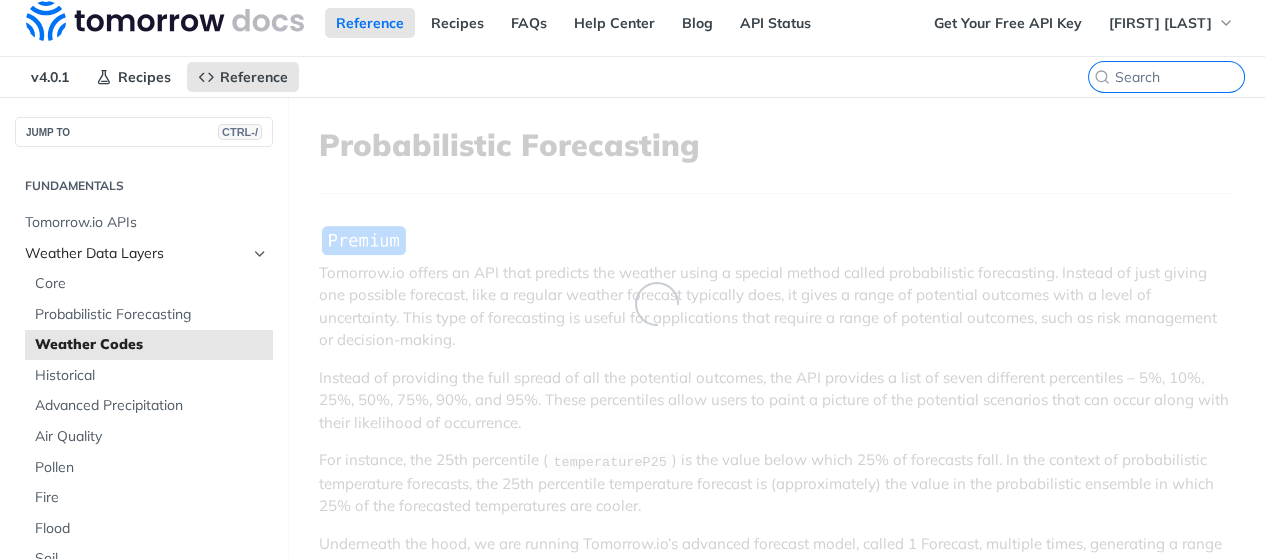 scroll, scrollTop: 0, scrollLeft: 0, axis: both 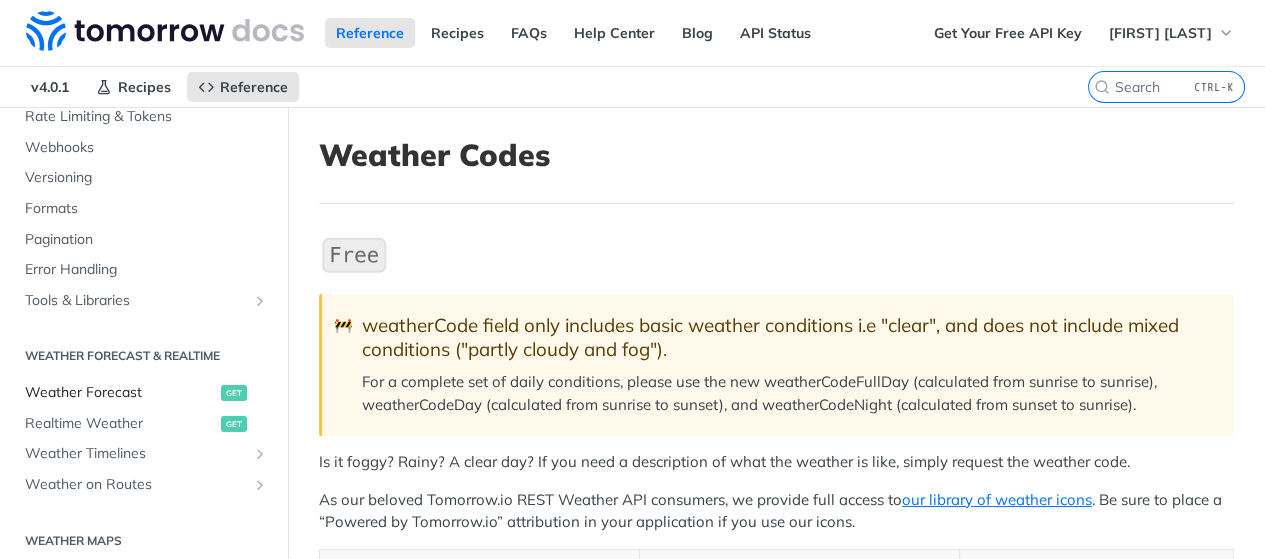 click on "Weather Forecast" at bounding box center [120, 393] 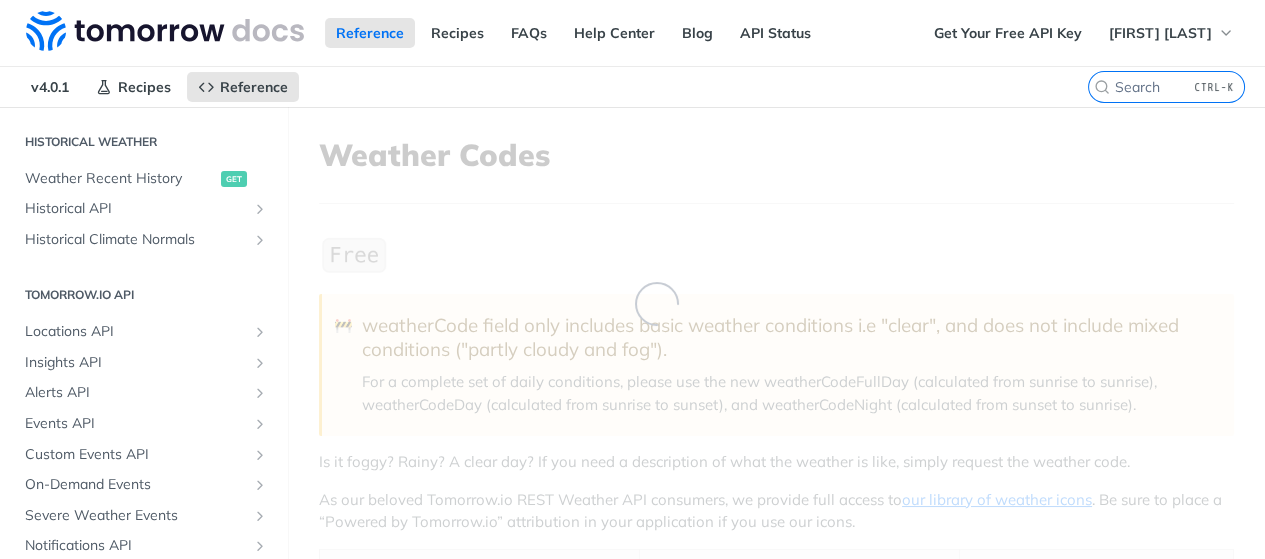 scroll, scrollTop: 207, scrollLeft: 0, axis: vertical 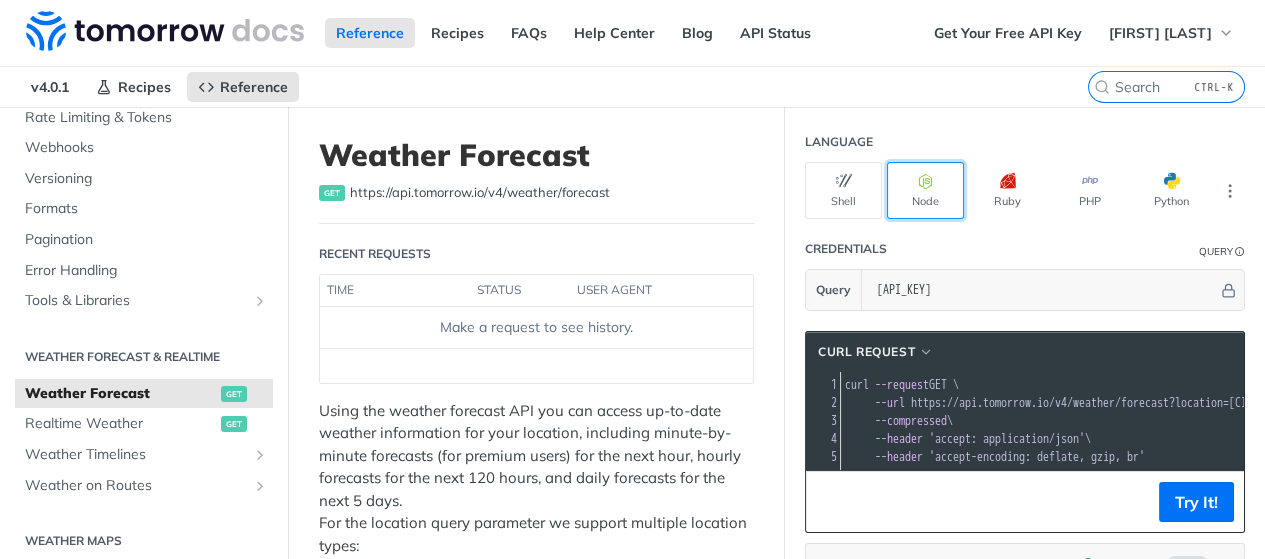 click on "Node" at bounding box center [925, 190] 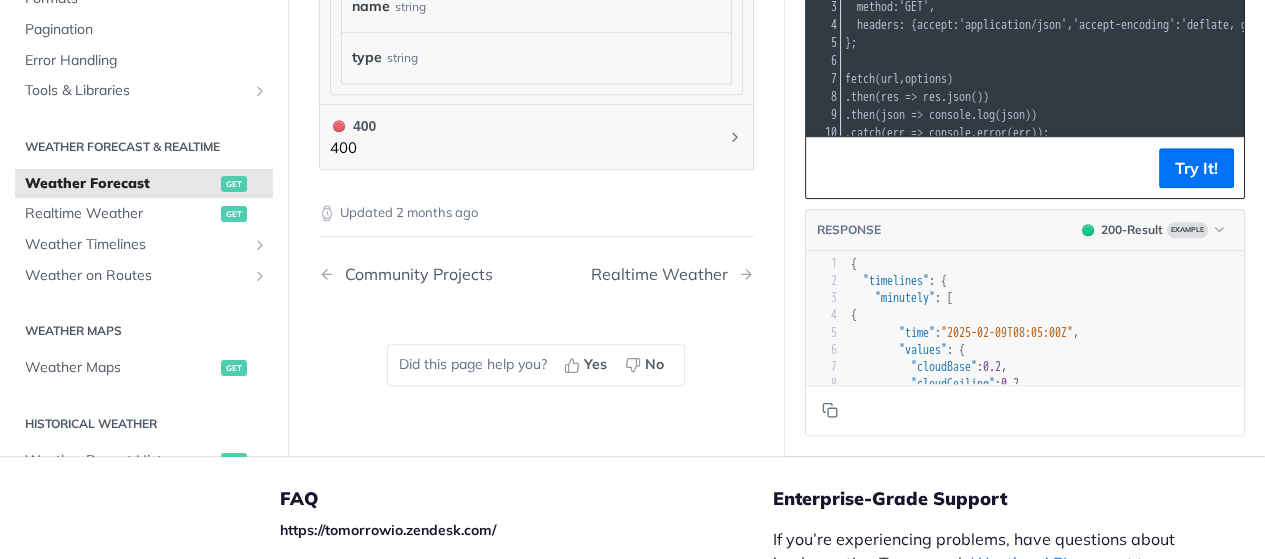 scroll, scrollTop: 2357, scrollLeft: 0, axis: vertical 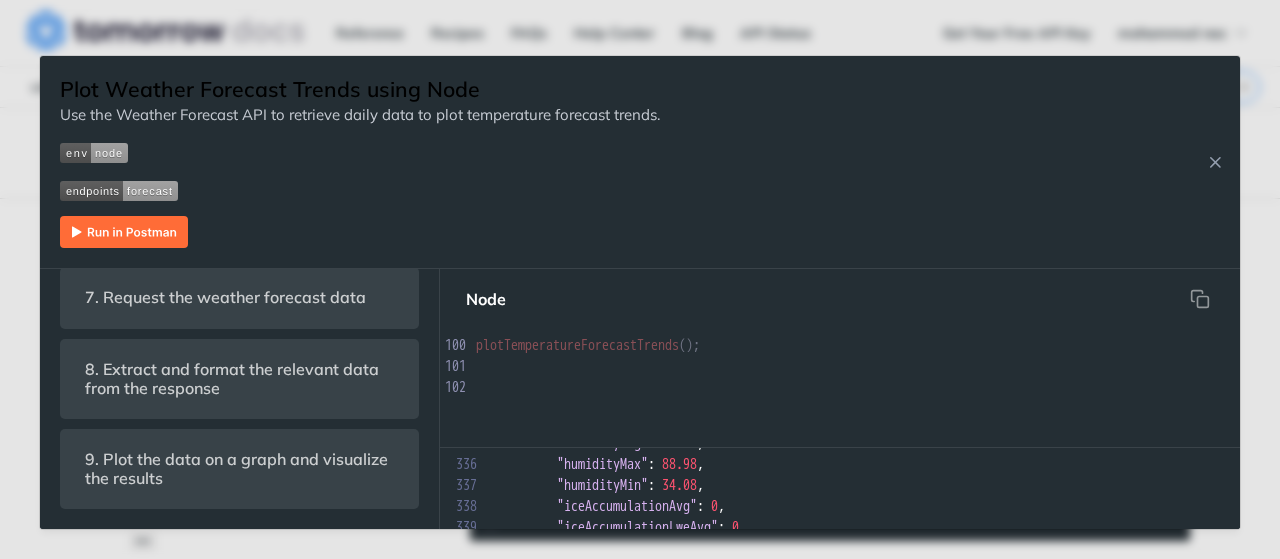 click on "Plot Weather Forecast Trends using Node Use the Weather Forecast API to retrieve daily data to plot temperature forecast trends." at bounding box center (640, 162) 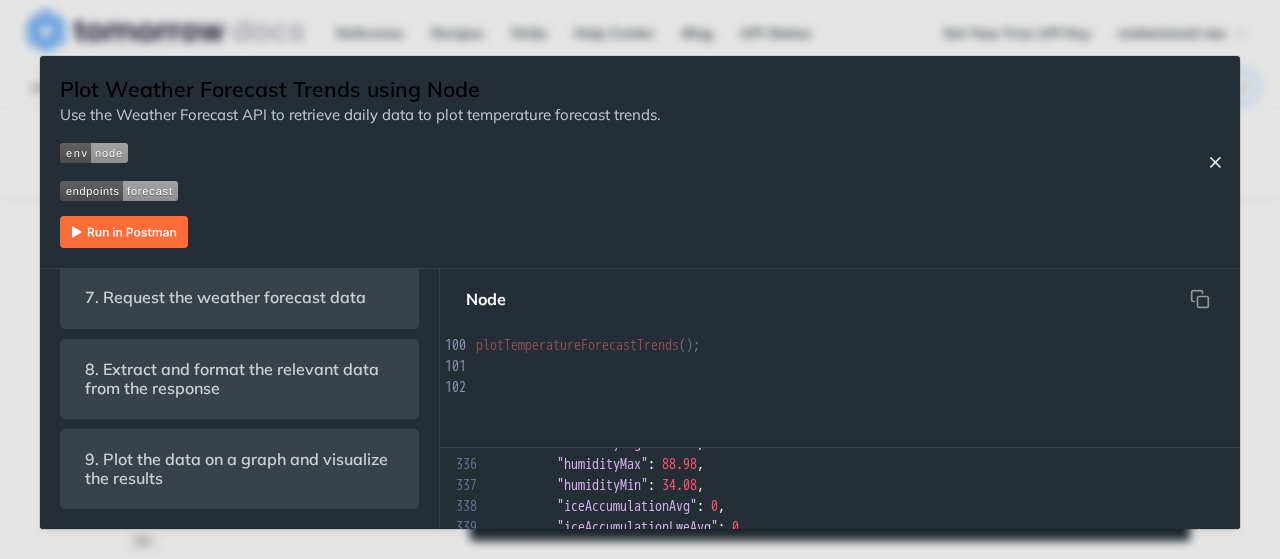 click at bounding box center [1215, 162] 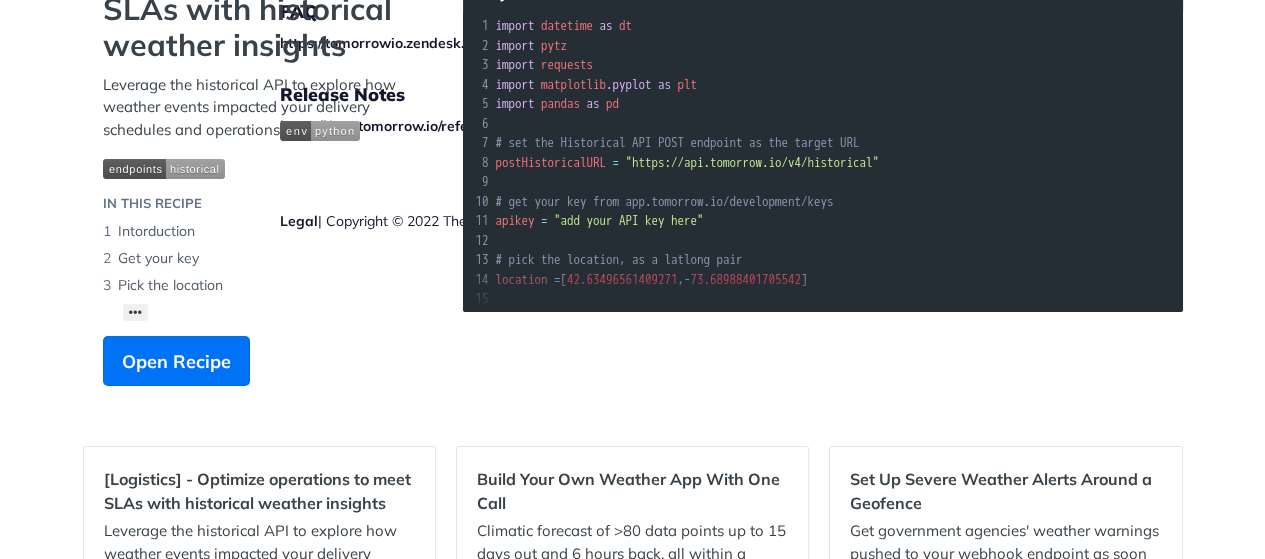 scroll, scrollTop: 0, scrollLeft: 0, axis: both 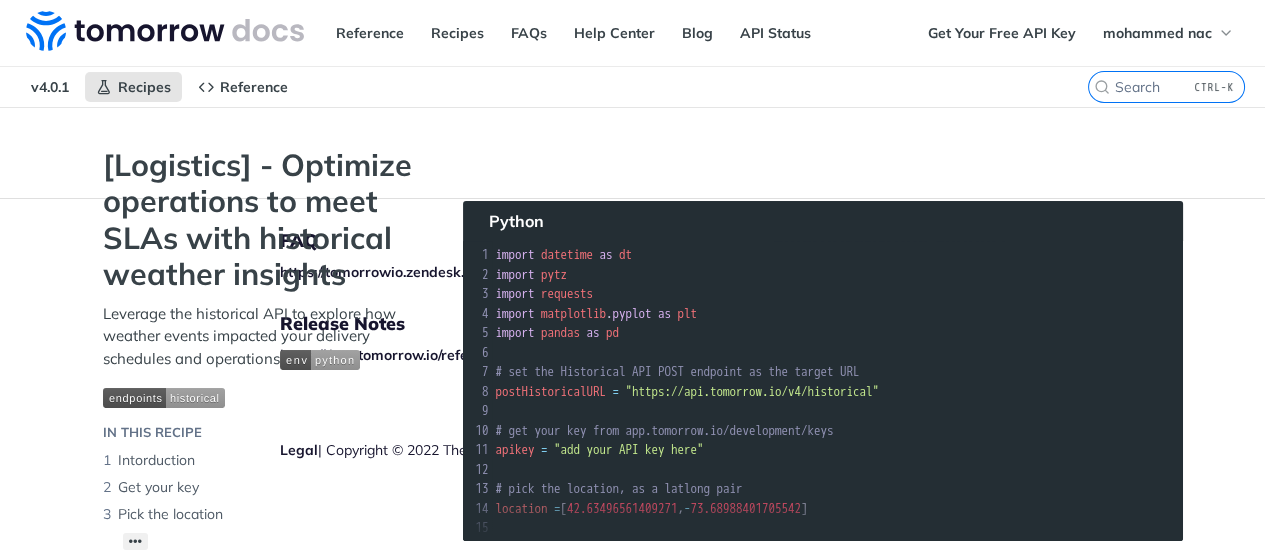 click at bounding box center (320, 360) 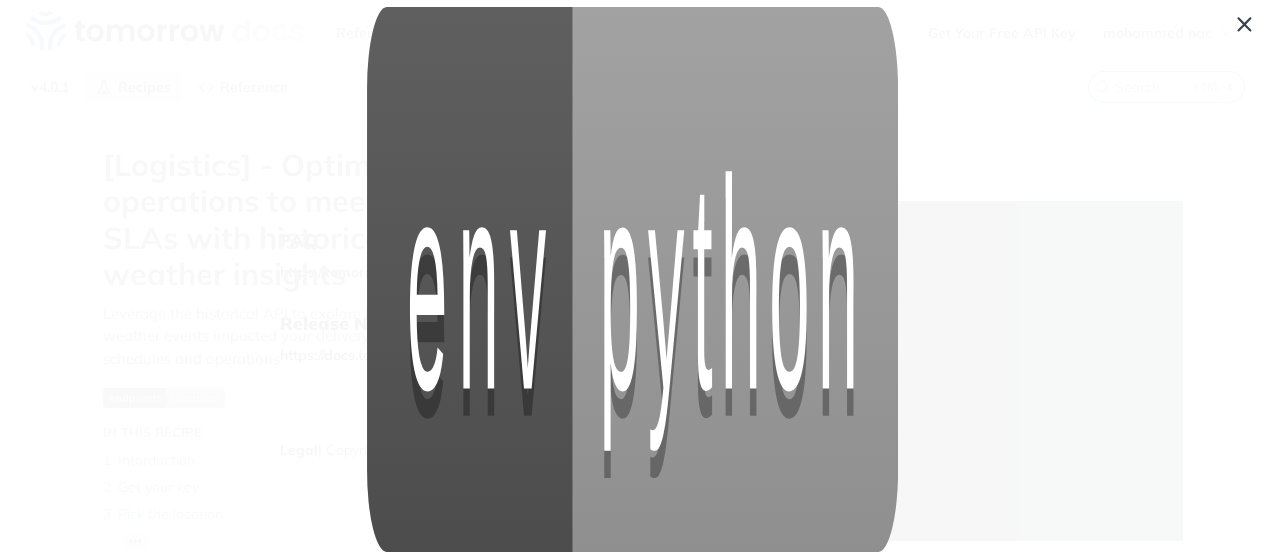 click at bounding box center [632, 279] 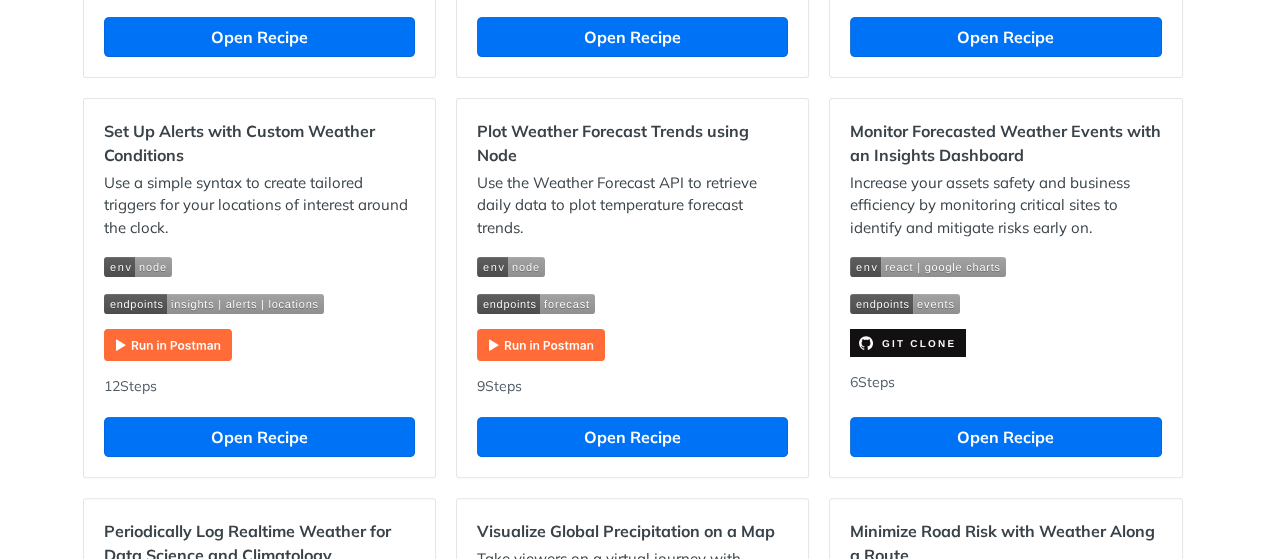 scroll, scrollTop: 489, scrollLeft: 0, axis: vertical 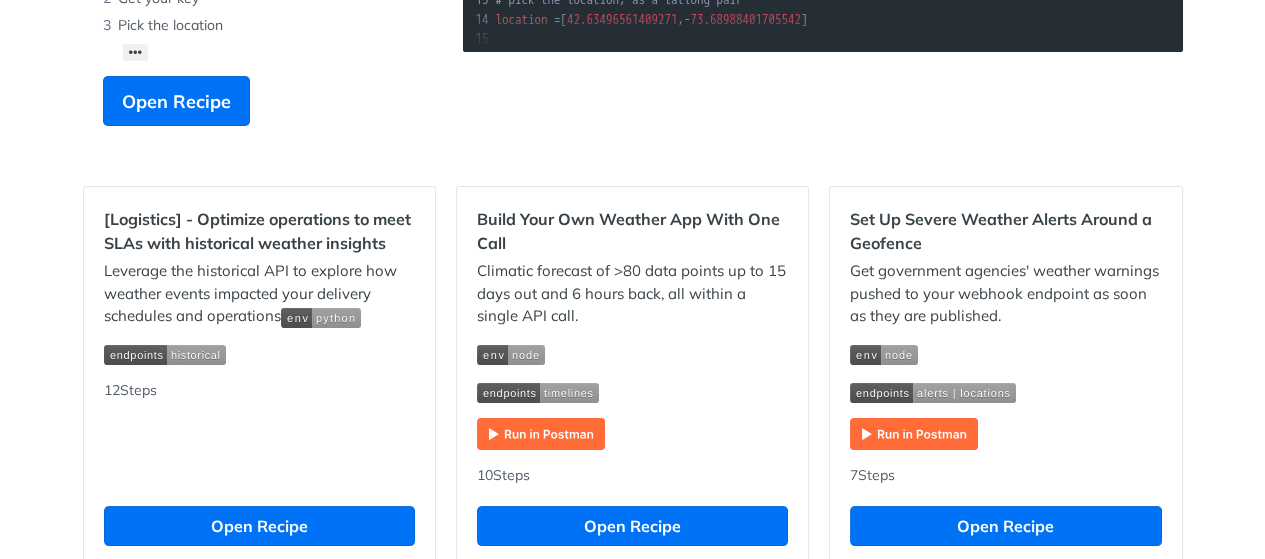 click at bounding box center [541, 434] 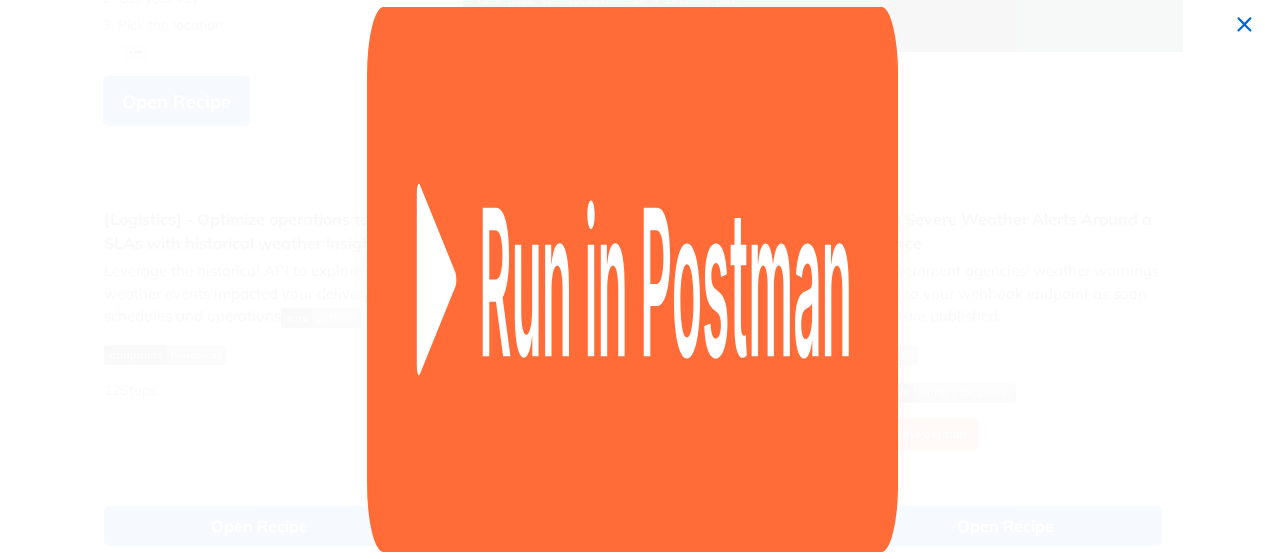 click at bounding box center [632, 279] 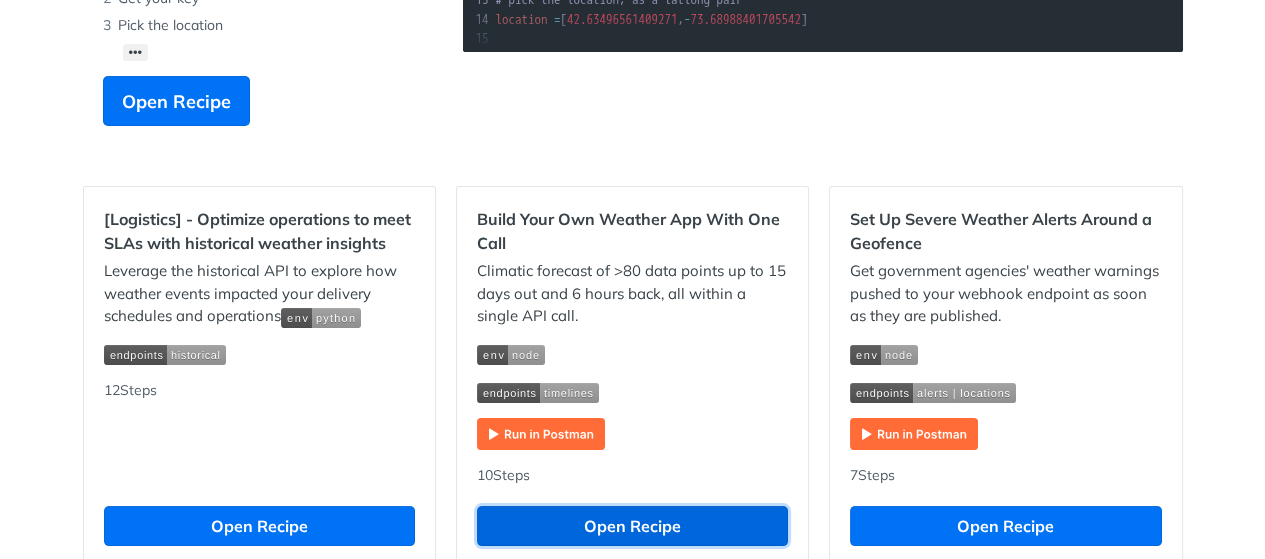 click on "Open Recipe" at bounding box center [632, 526] 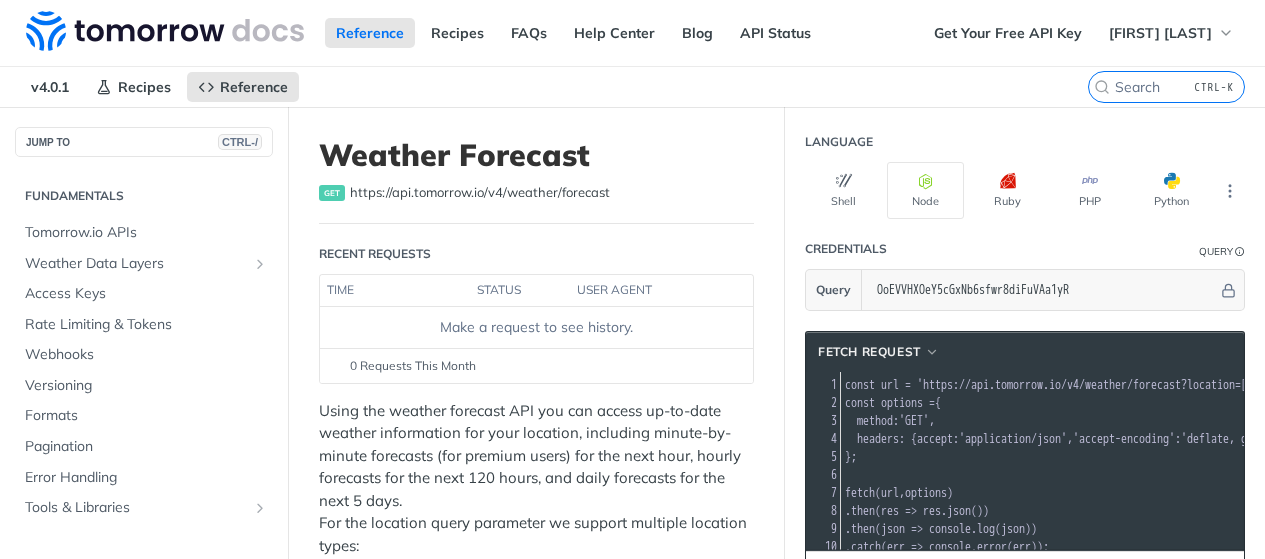 scroll, scrollTop: 0, scrollLeft: 0, axis: both 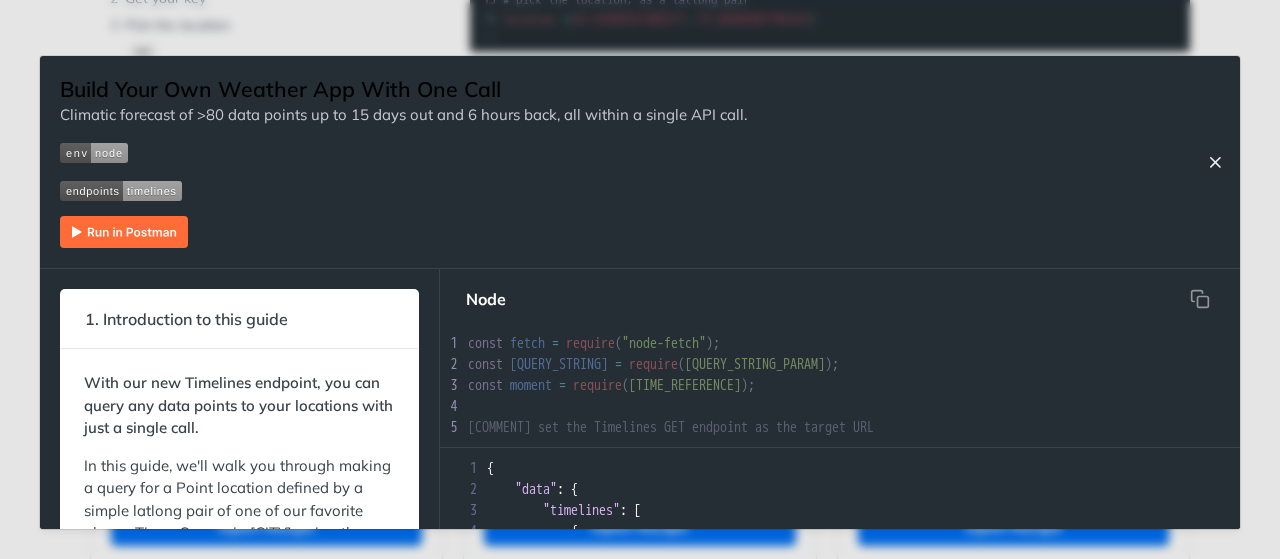 click at bounding box center (1215, 162) 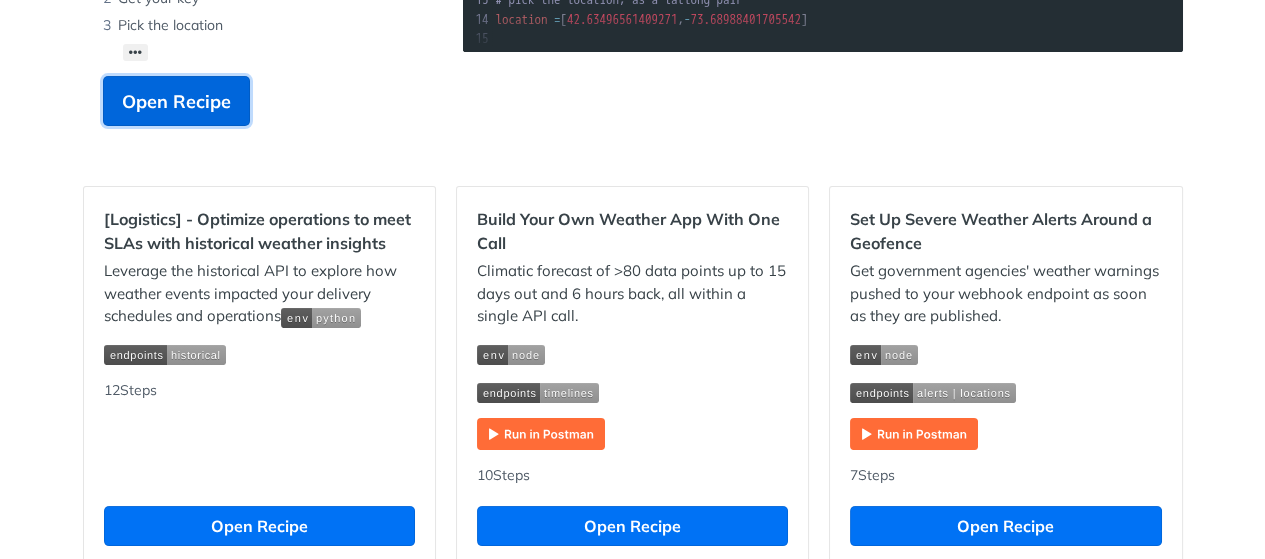 click on "Open Recipe" at bounding box center (176, 101) 